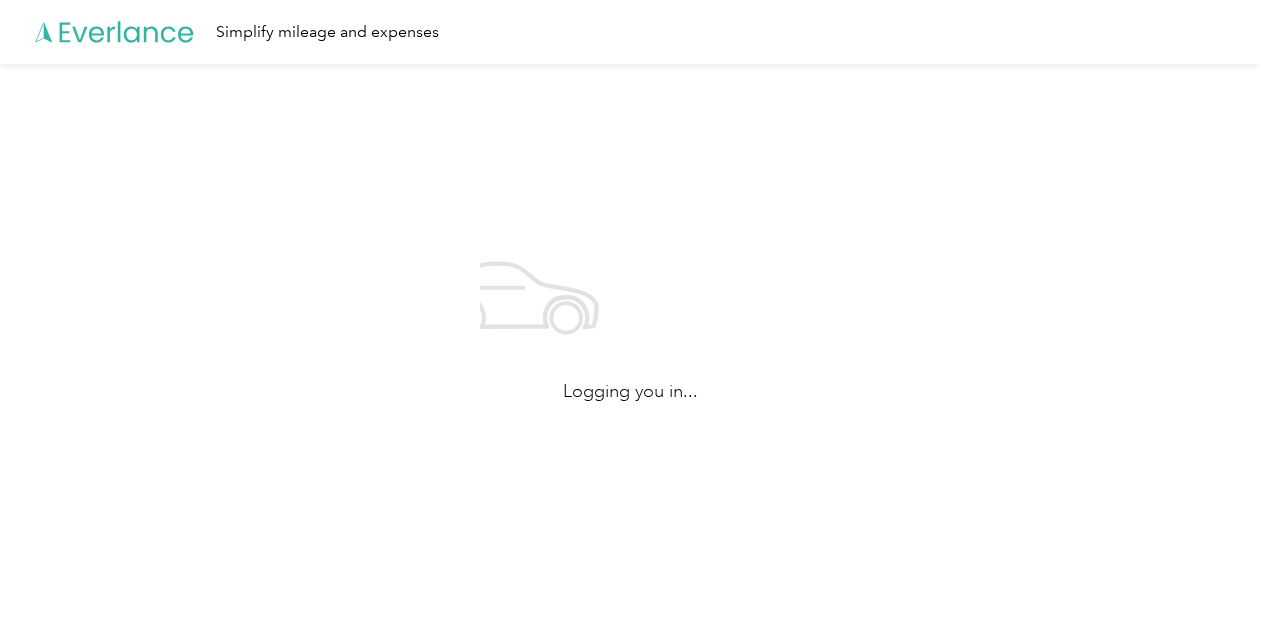 scroll, scrollTop: 0, scrollLeft: 0, axis: both 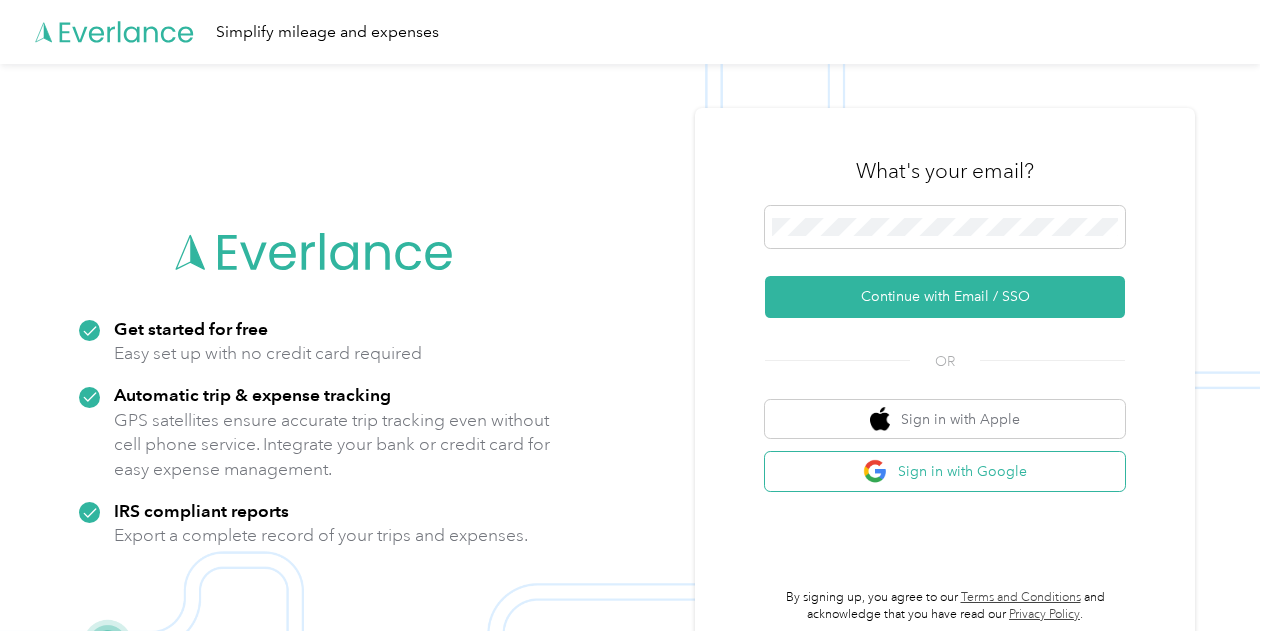 click on "Sign in with Google" at bounding box center [945, 471] 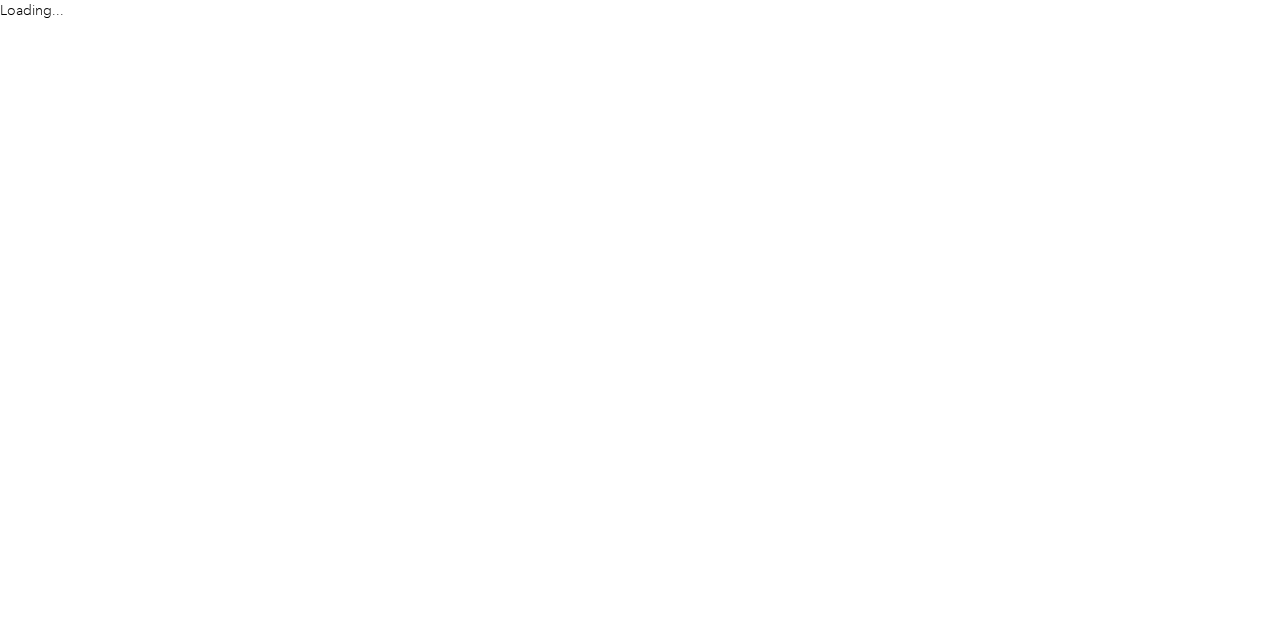 scroll, scrollTop: 0, scrollLeft: 0, axis: both 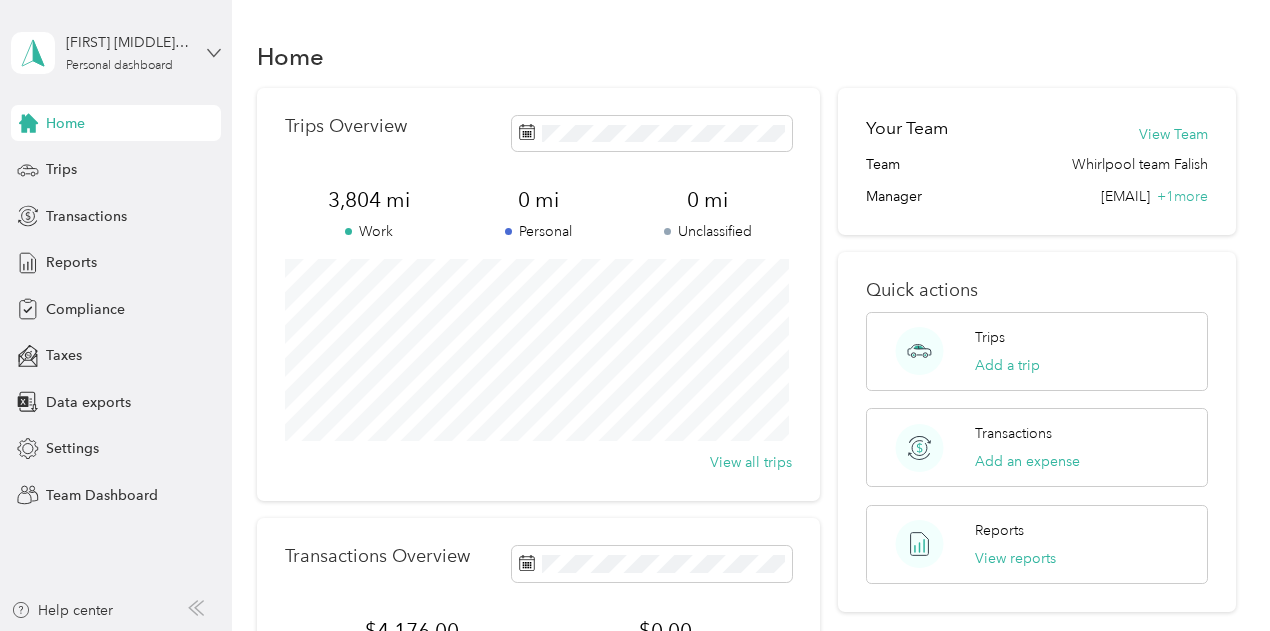 click 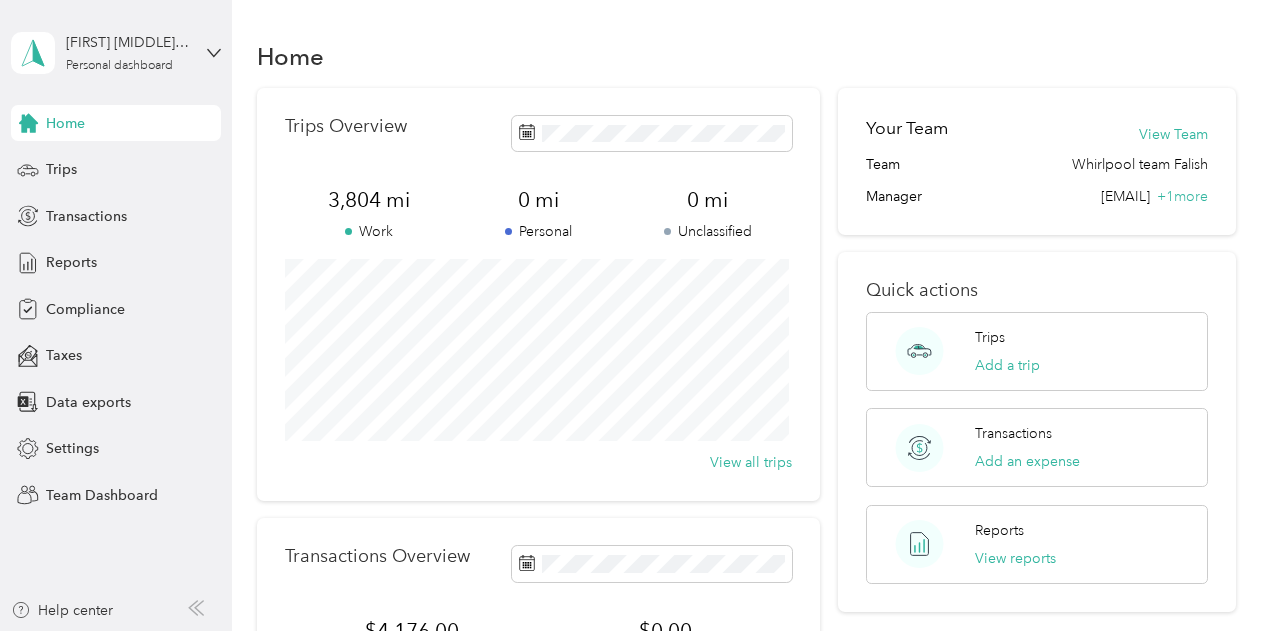 click on "Team dashboard" at bounding box center [163, 164] 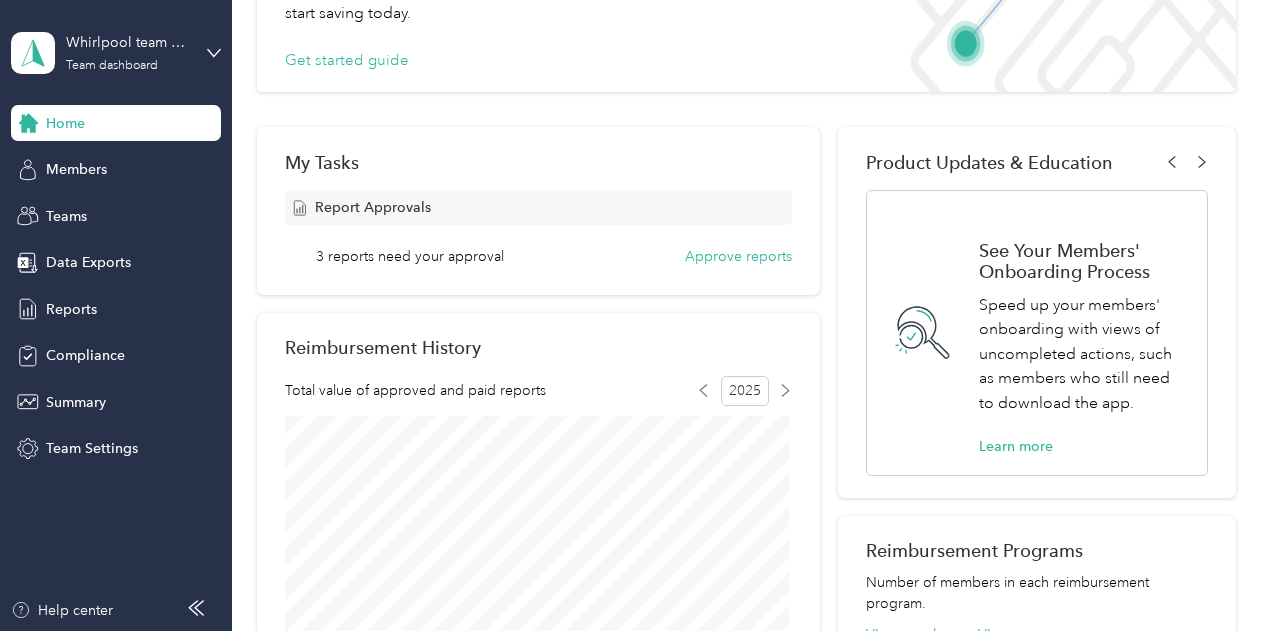 scroll, scrollTop: 300, scrollLeft: 0, axis: vertical 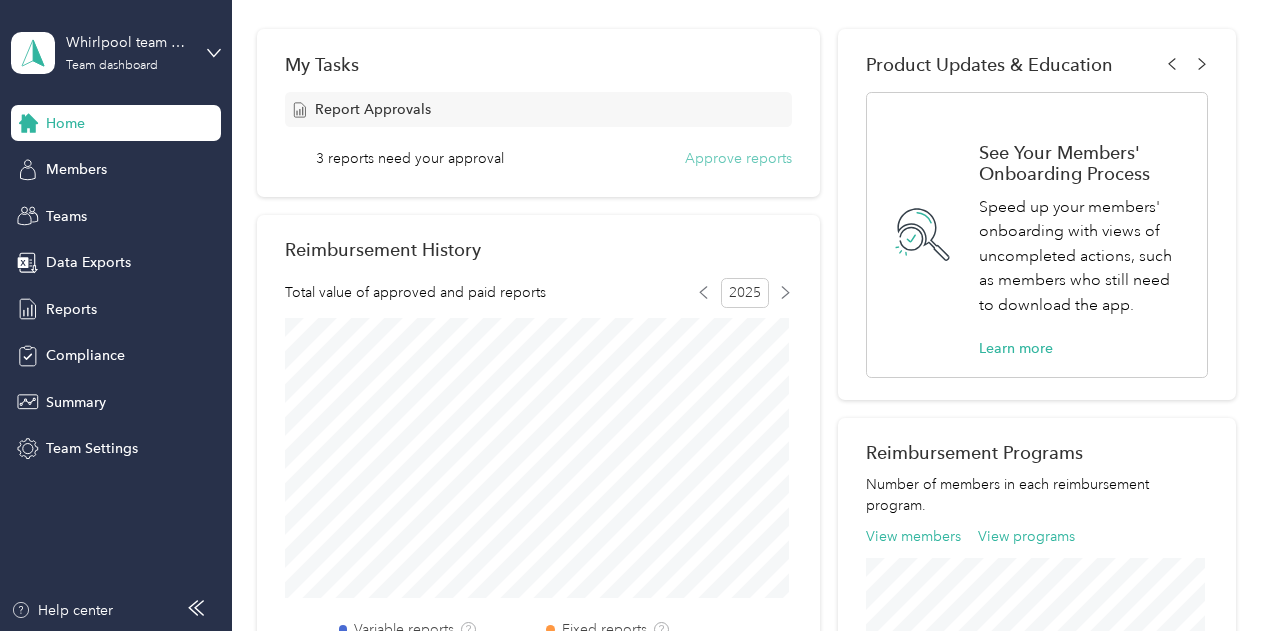 click on "Approve reports" at bounding box center [738, 158] 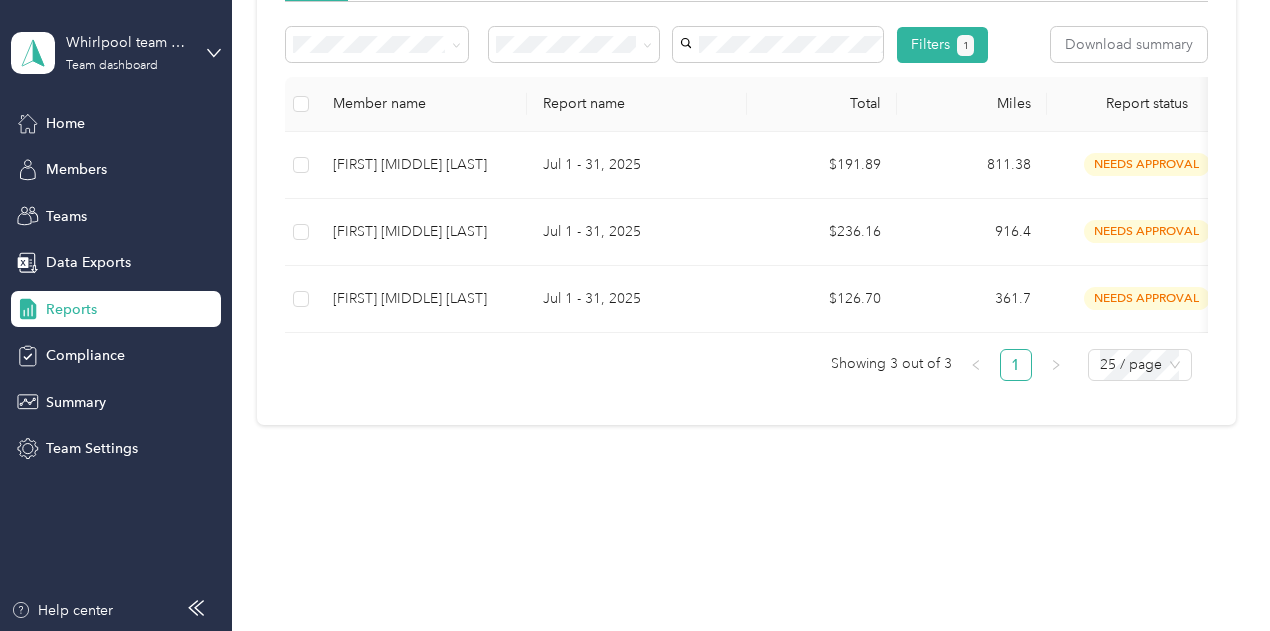 scroll, scrollTop: 400, scrollLeft: 0, axis: vertical 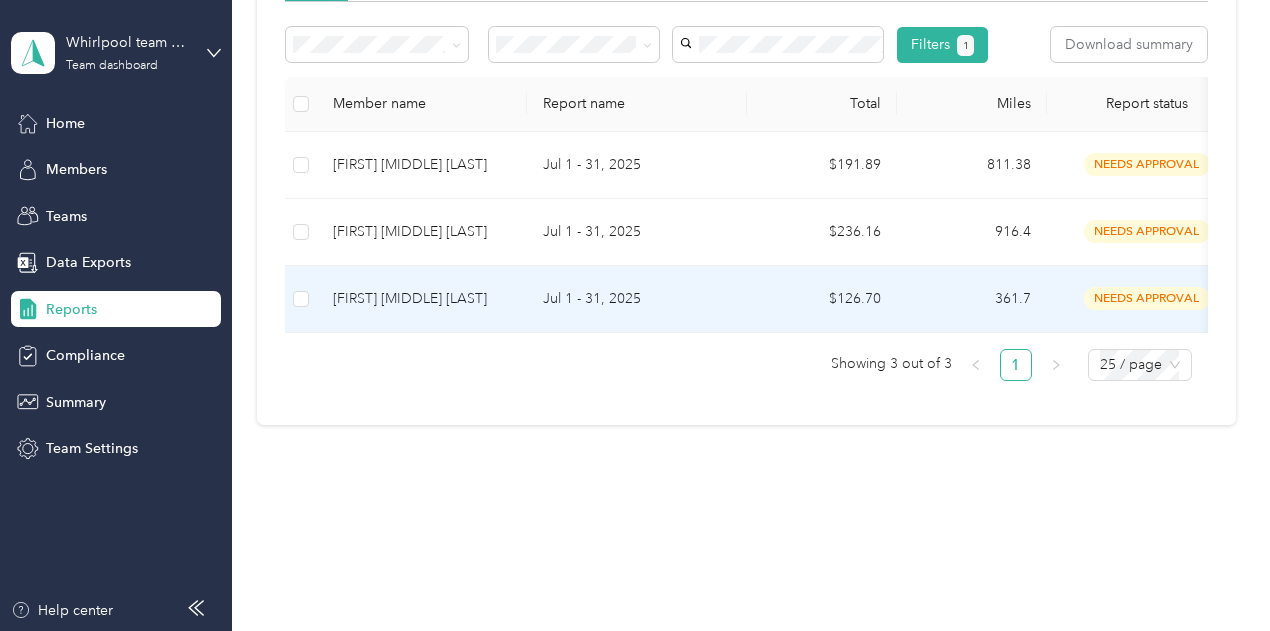 click on "Jul 1 - 31, 2025" at bounding box center (637, 299) 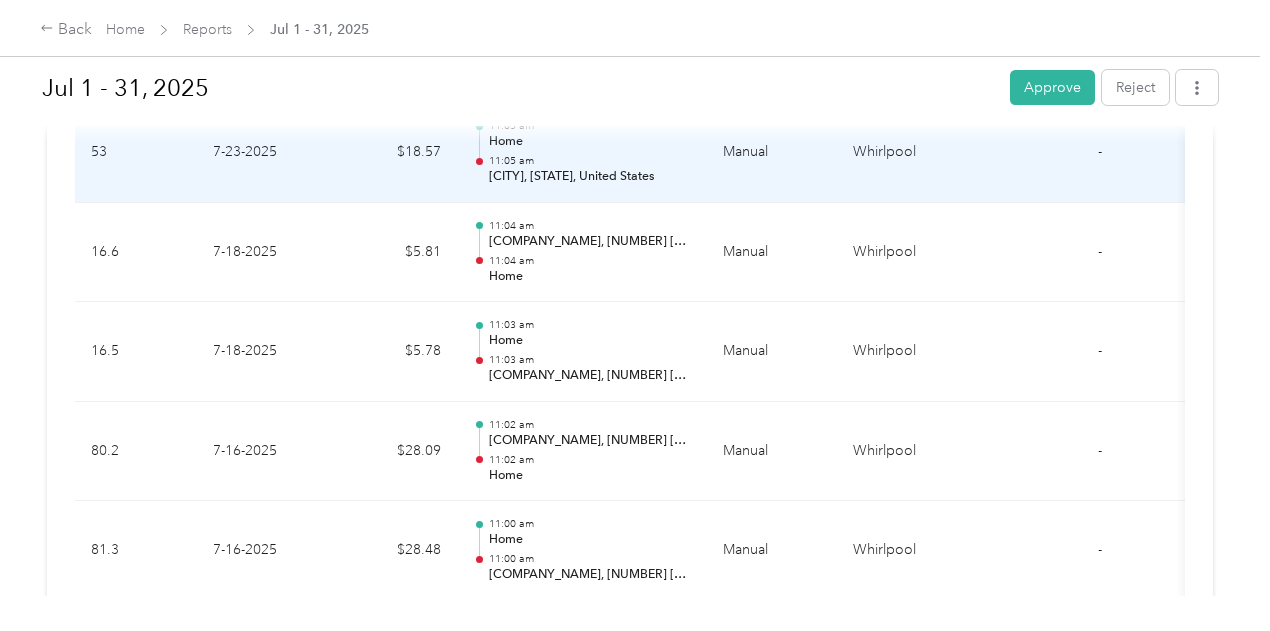 scroll, scrollTop: 1000, scrollLeft: 0, axis: vertical 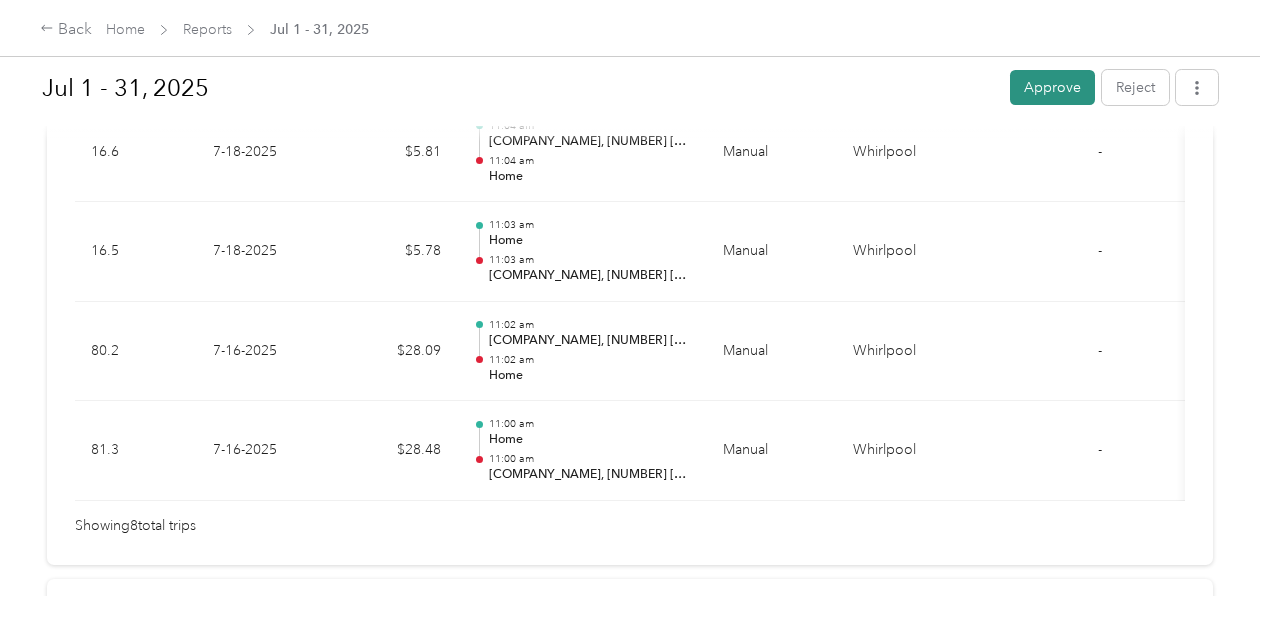 click on "Approve" at bounding box center [1052, 87] 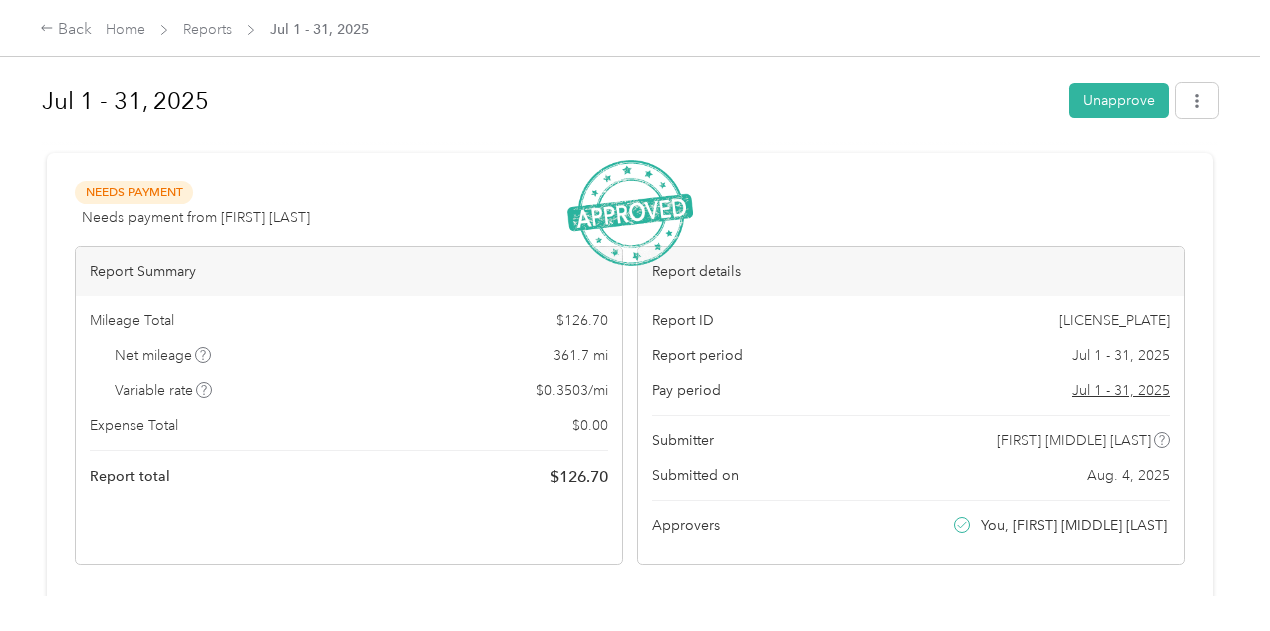 scroll, scrollTop: 0, scrollLeft: 0, axis: both 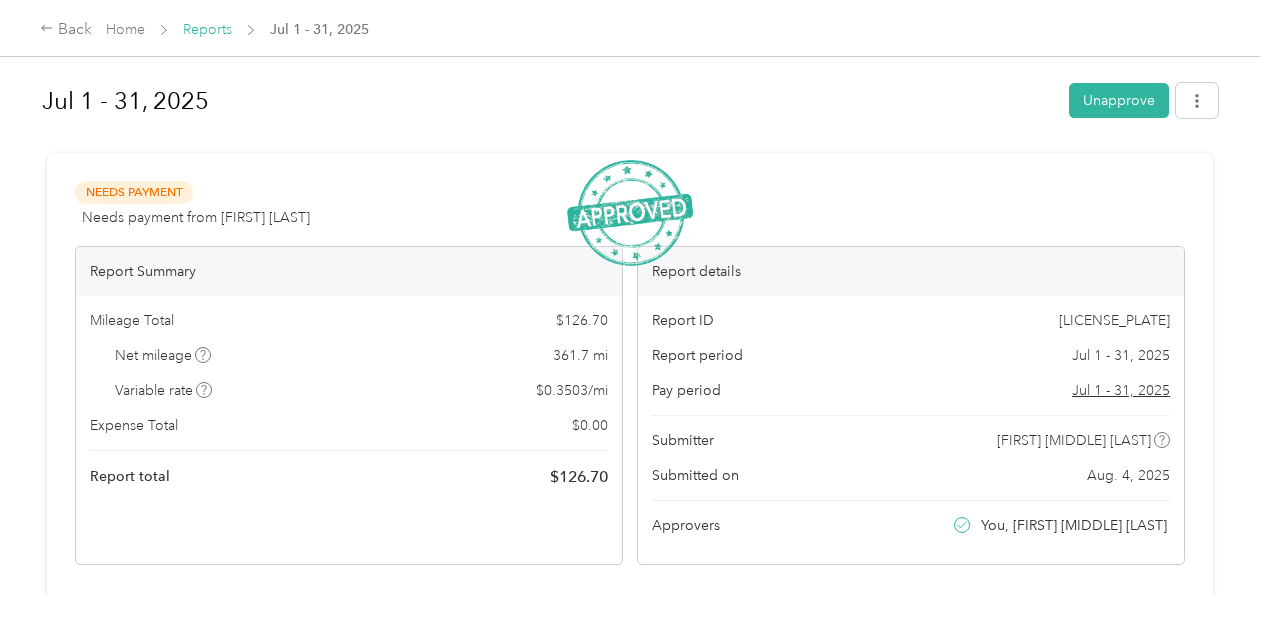 click on "Reports" at bounding box center [207, 29] 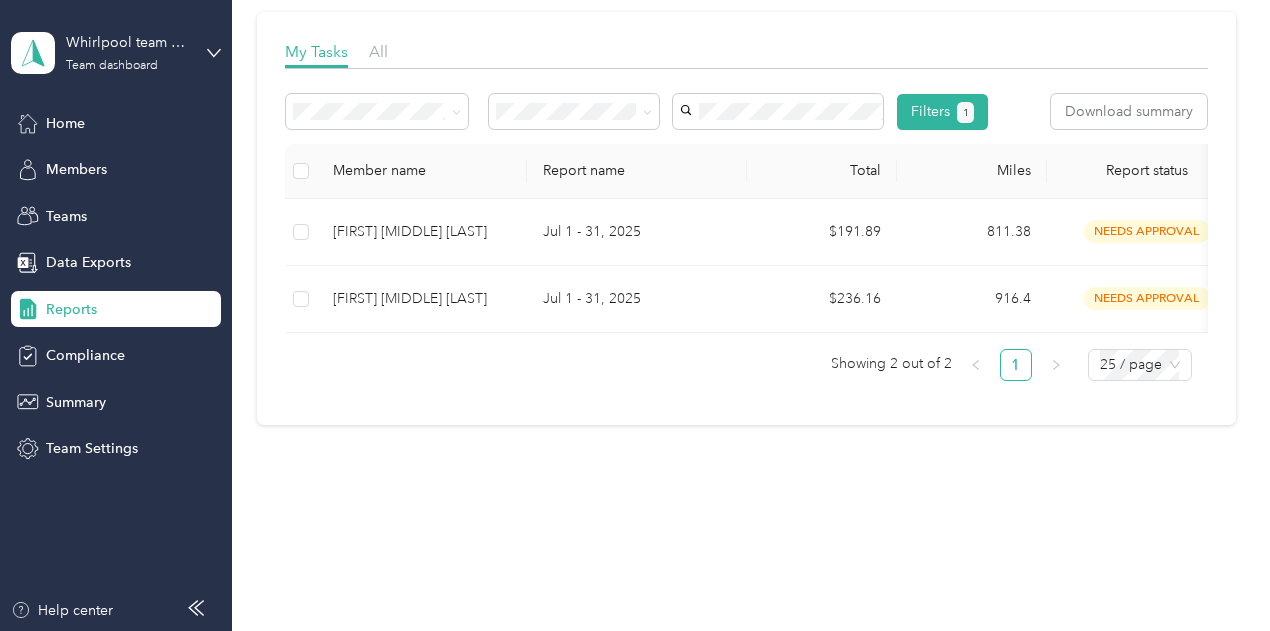 scroll, scrollTop: 300, scrollLeft: 0, axis: vertical 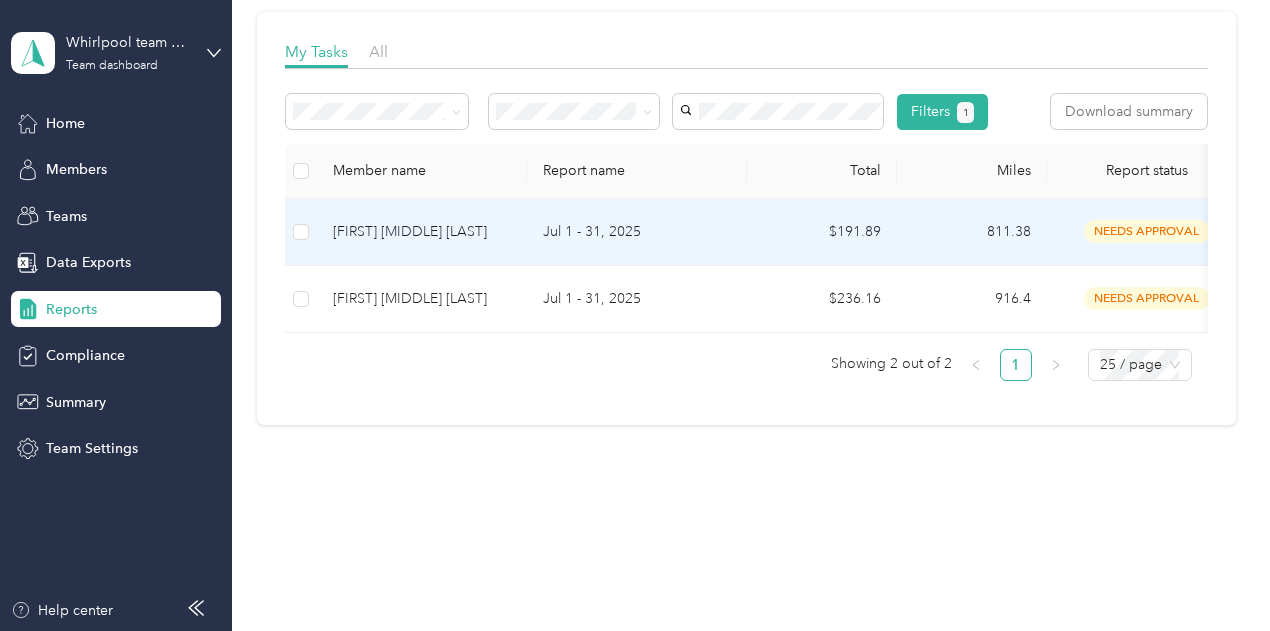 click on "Jul 1 - 31, 2025" at bounding box center (637, 232) 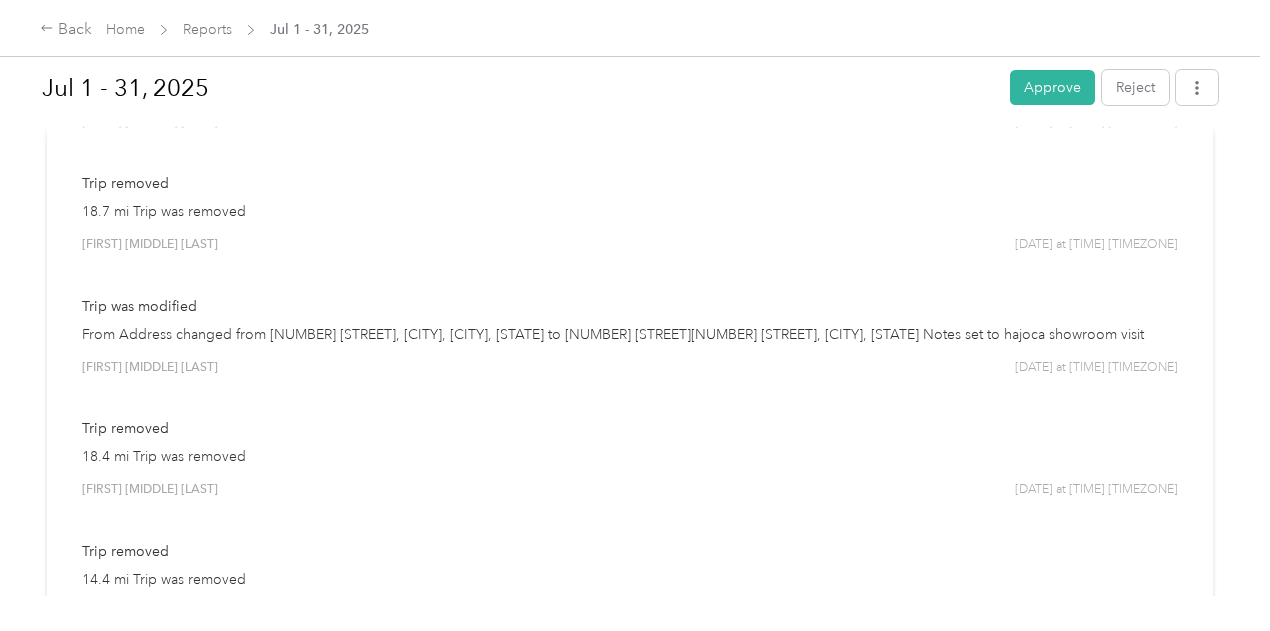 scroll, scrollTop: 4200, scrollLeft: 0, axis: vertical 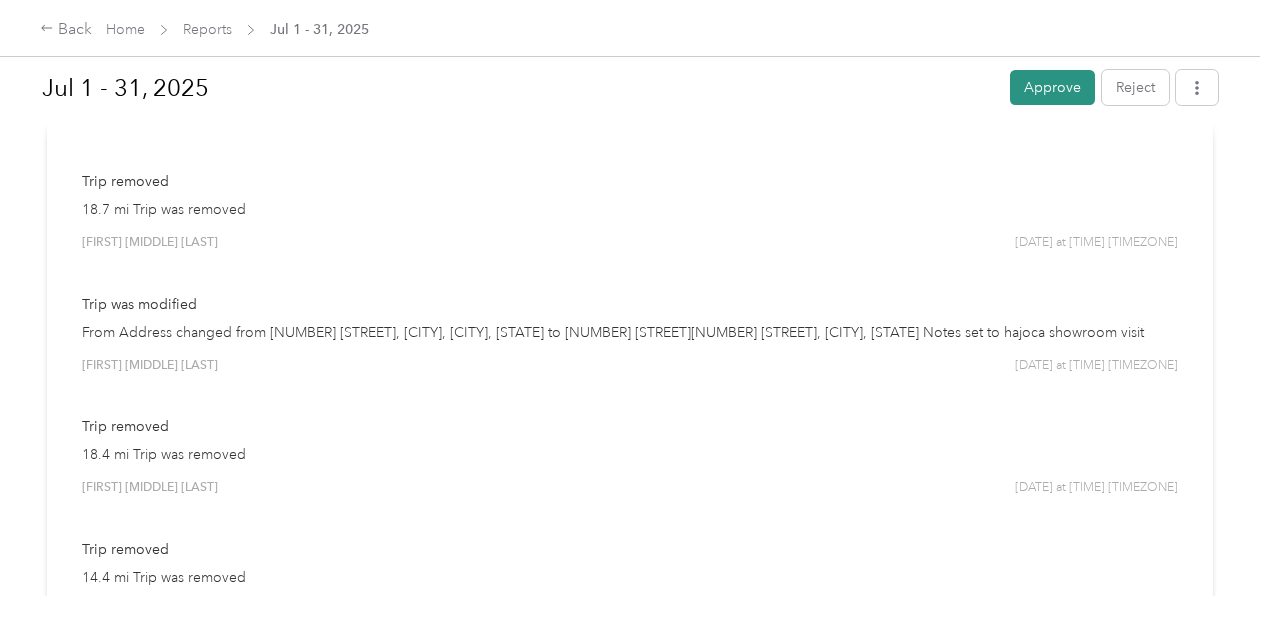 click on "Approve" at bounding box center [1052, 87] 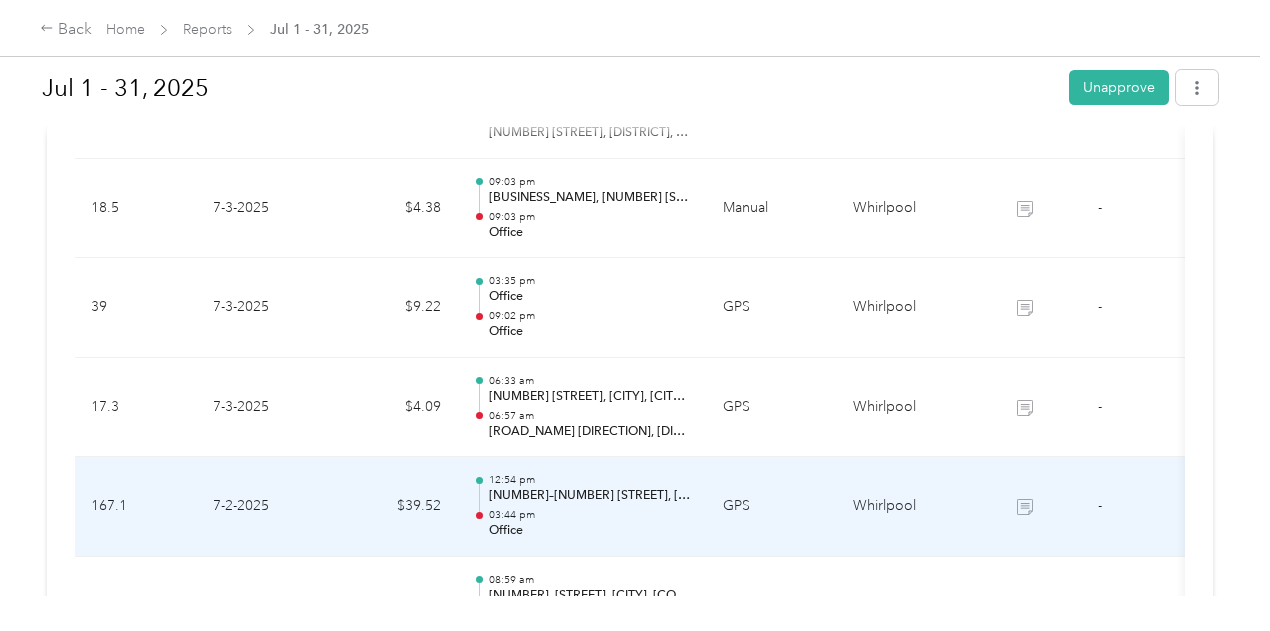 scroll, scrollTop: 1792, scrollLeft: 0, axis: vertical 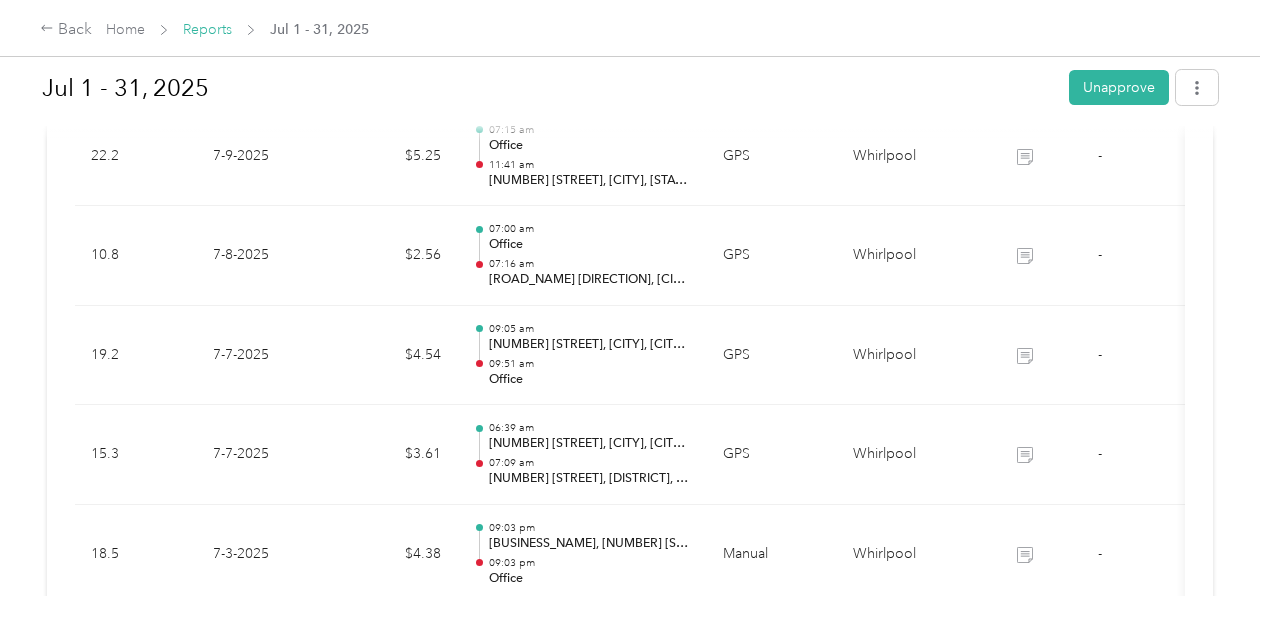 click on "Reports" at bounding box center (207, 29) 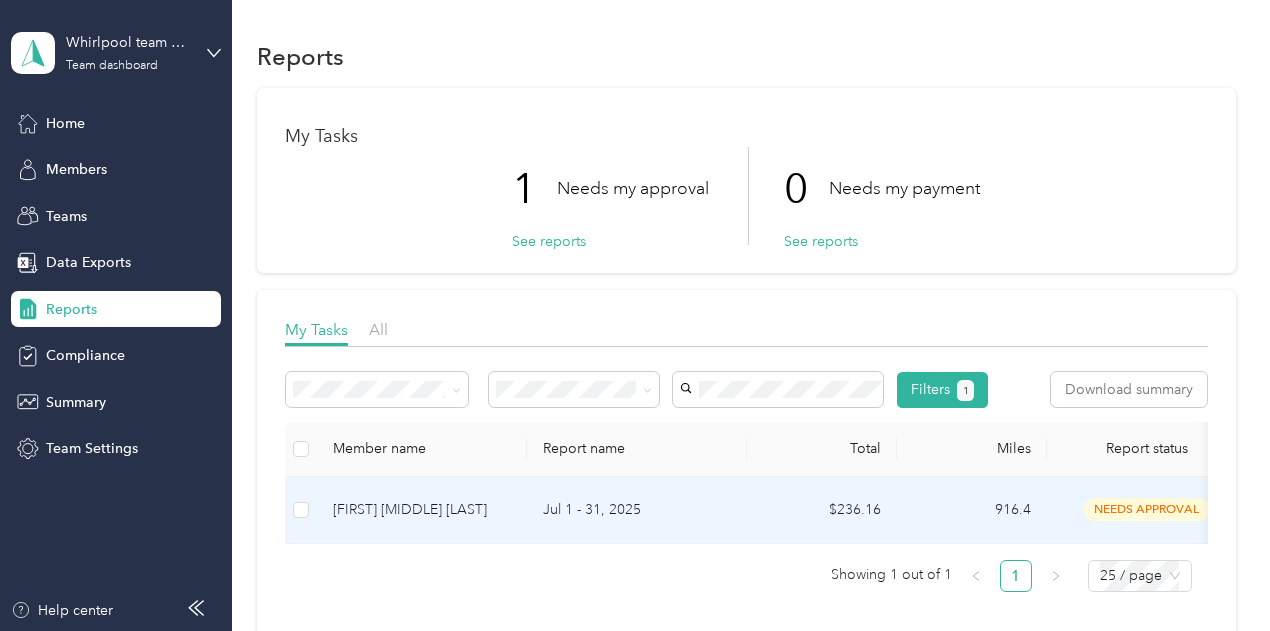 click on "Jul 1 - 31, 2025" at bounding box center (637, 510) 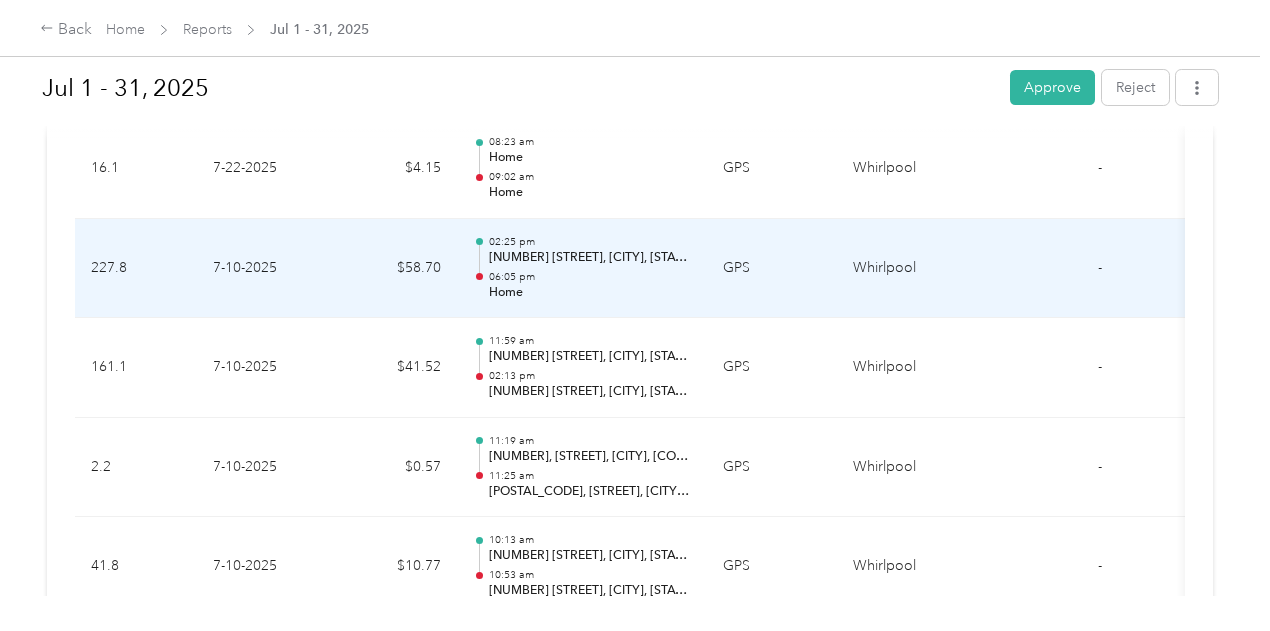 scroll, scrollTop: 1100, scrollLeft: 0, axis: vertical 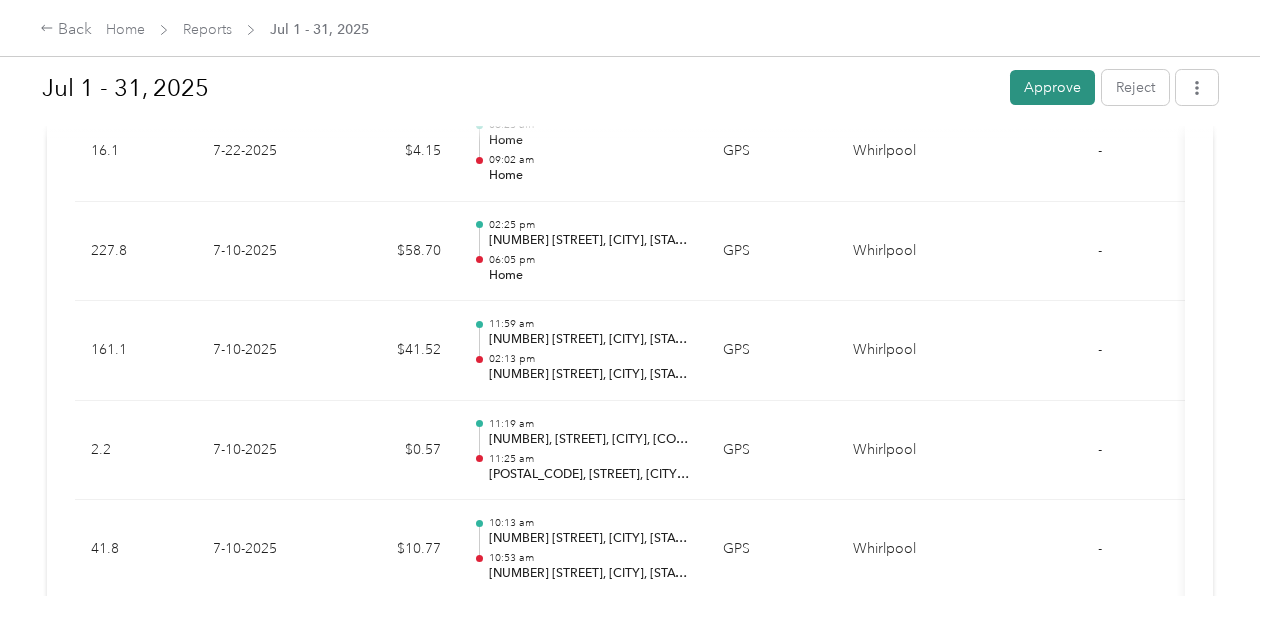 click on "Approve" at bounding box center [1052, 87] 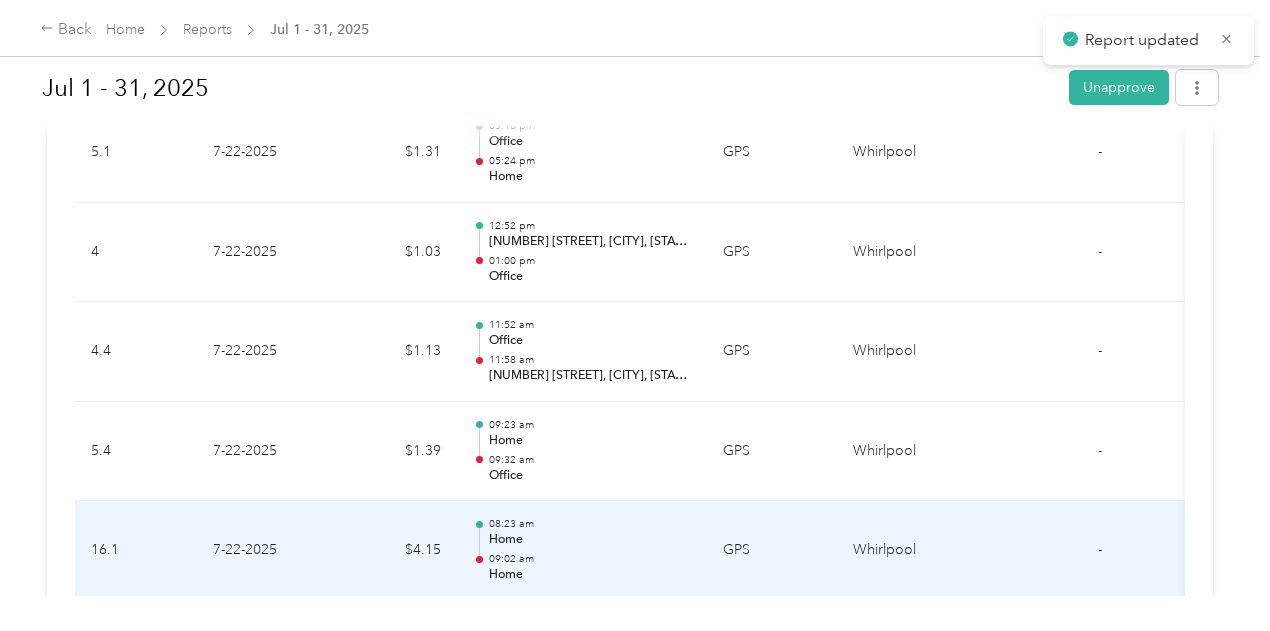 scroll, scrollTop: 700, scrollLeft: 0, axis: vertical 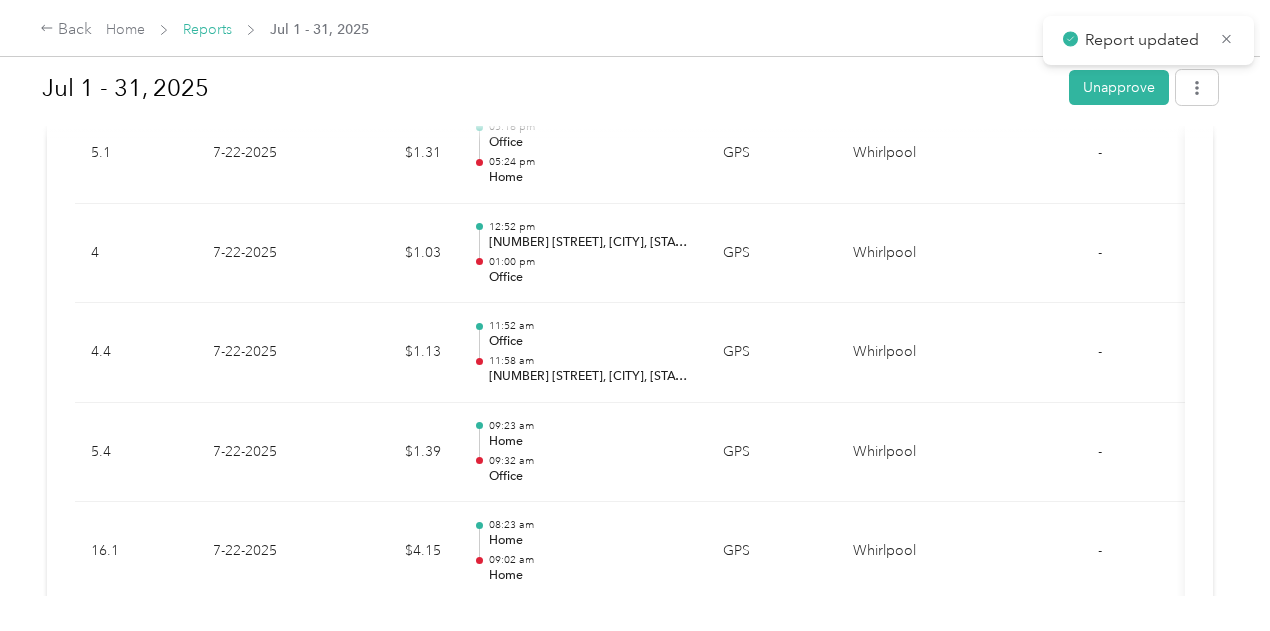 click on "Reports" at bounding box center [207, 29] 